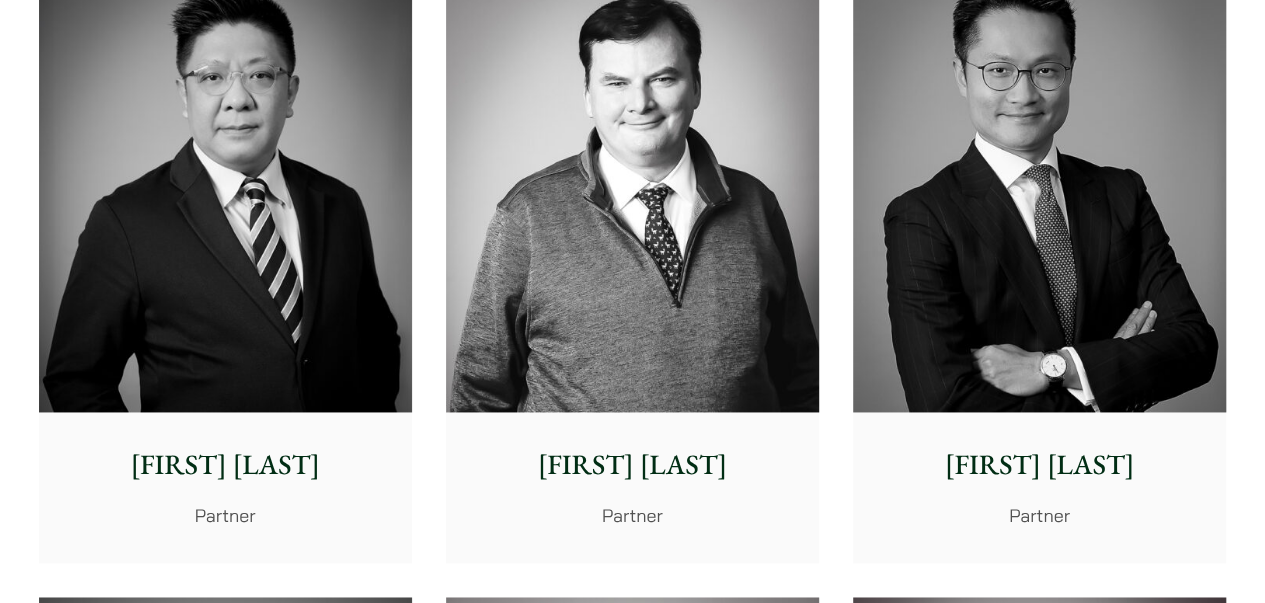 scroll, scrollTop: 1300, scrollLeft: 0, axis: vertical 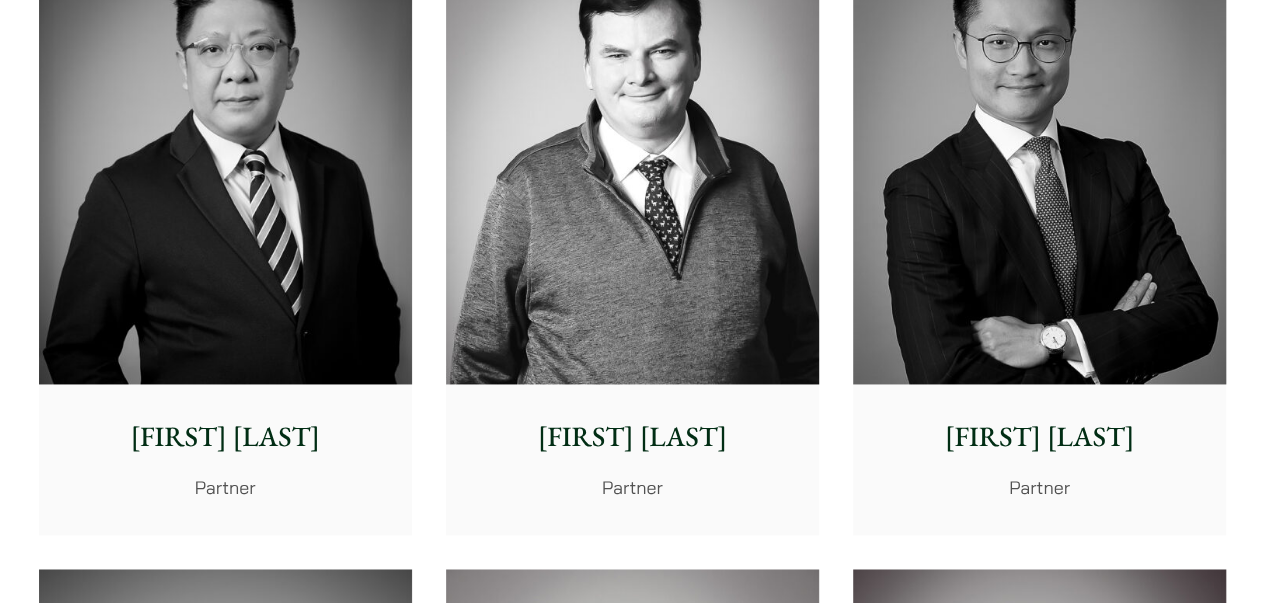 click on "Partner" at bounding box center (225, 487) 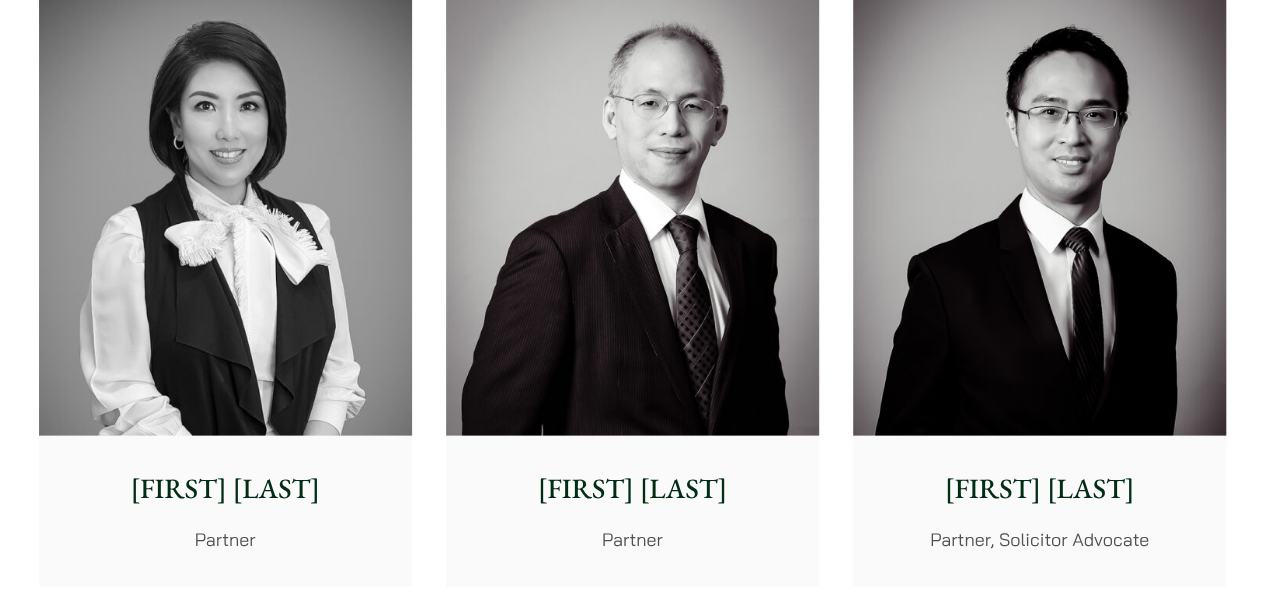 scroll, scrollTop: 2000, scrollLeft: 0, axis: vertical 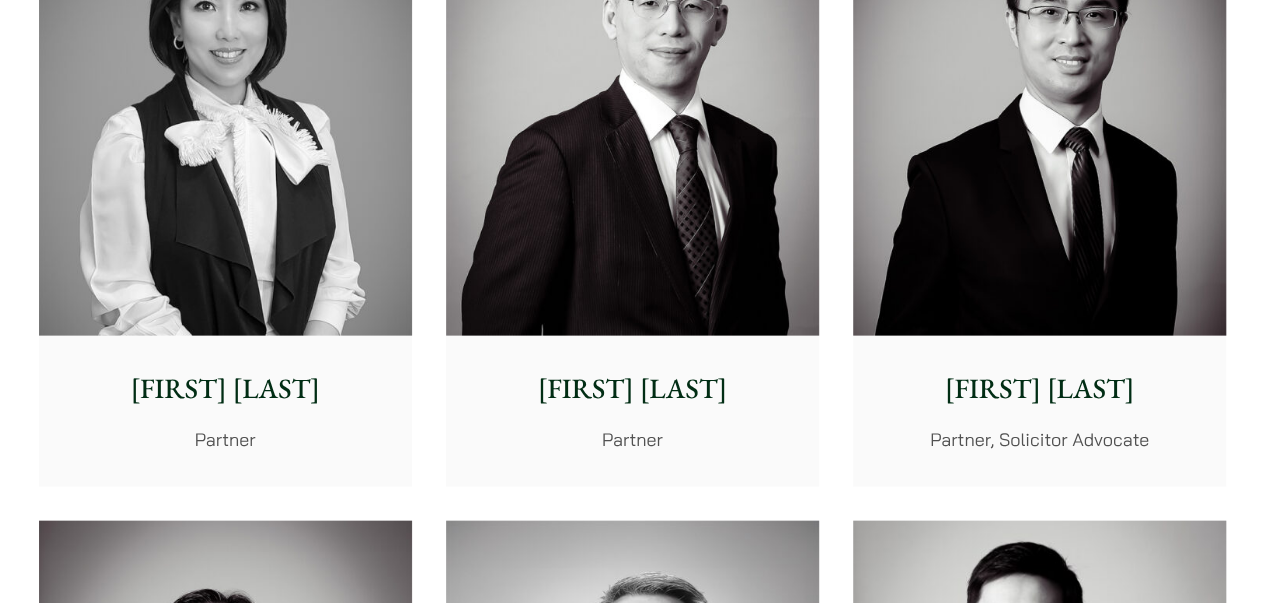 click on "Partner, Solicitor Advocate" at bounding box center [1039, 439] 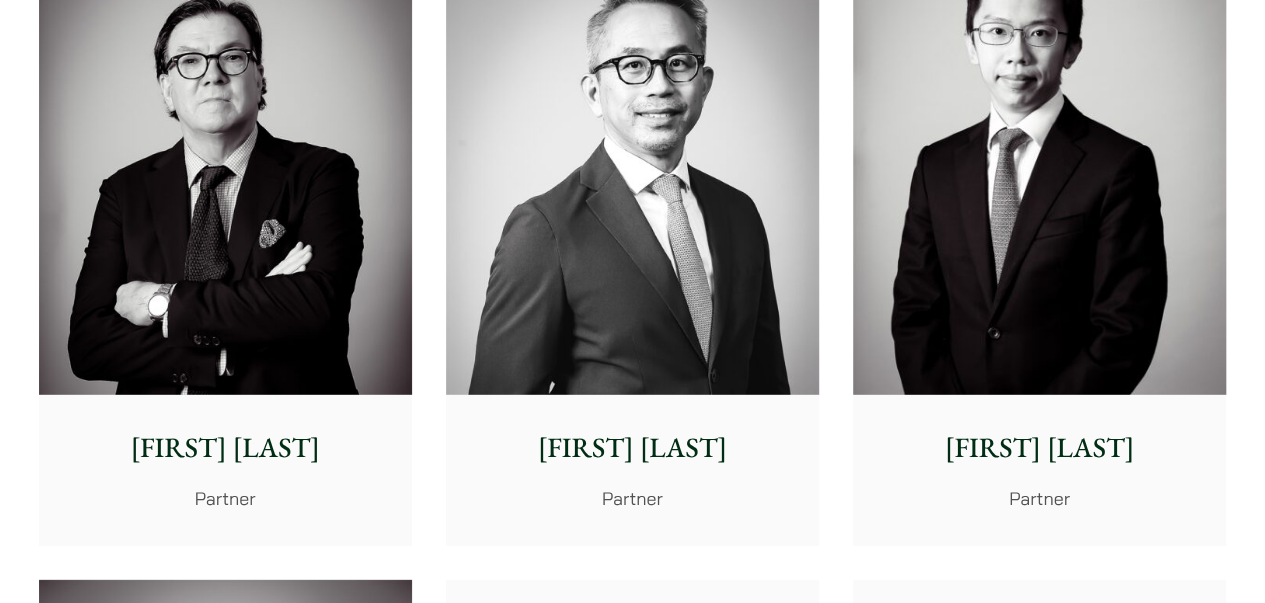 scroll, scrollTop: 2600, scrollLeft: 0, axis: vertical 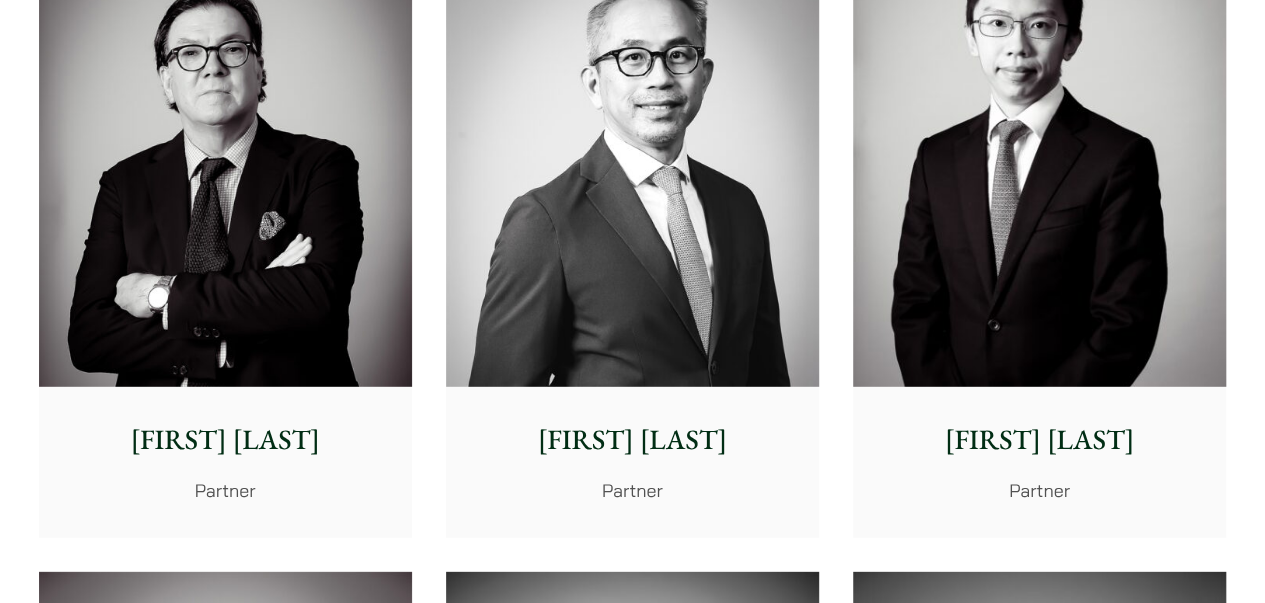 click on "William Ahern" at bounding box center (225, 440) 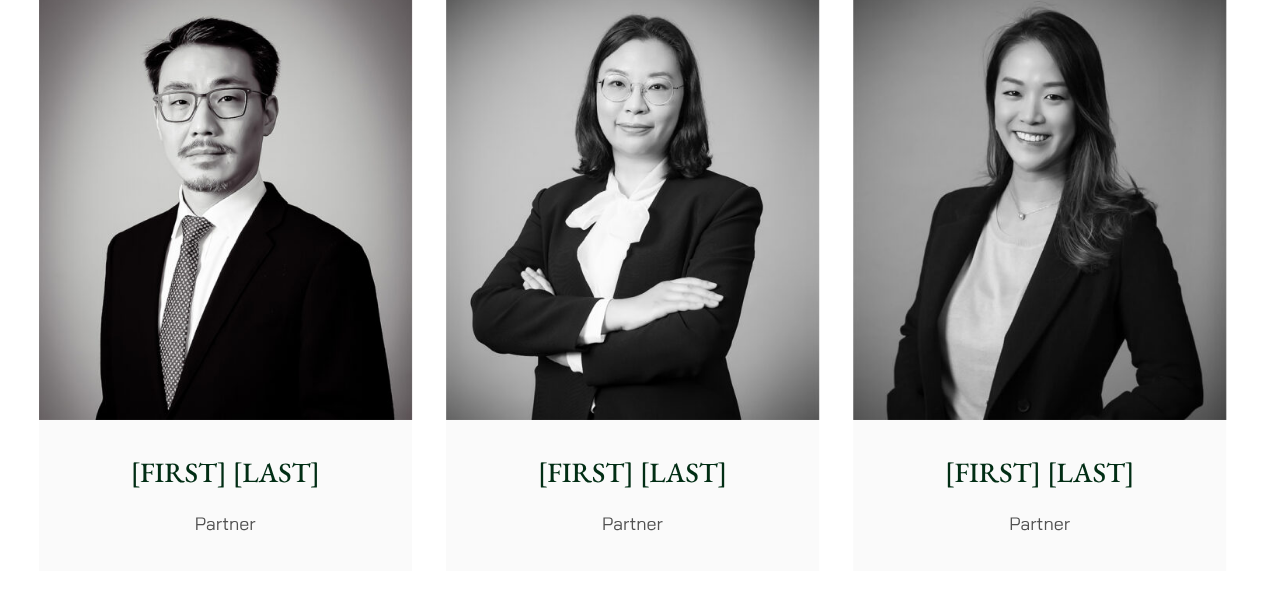 scroll, scrollTop: 3200, scrollLeft: 0, axis: vertical 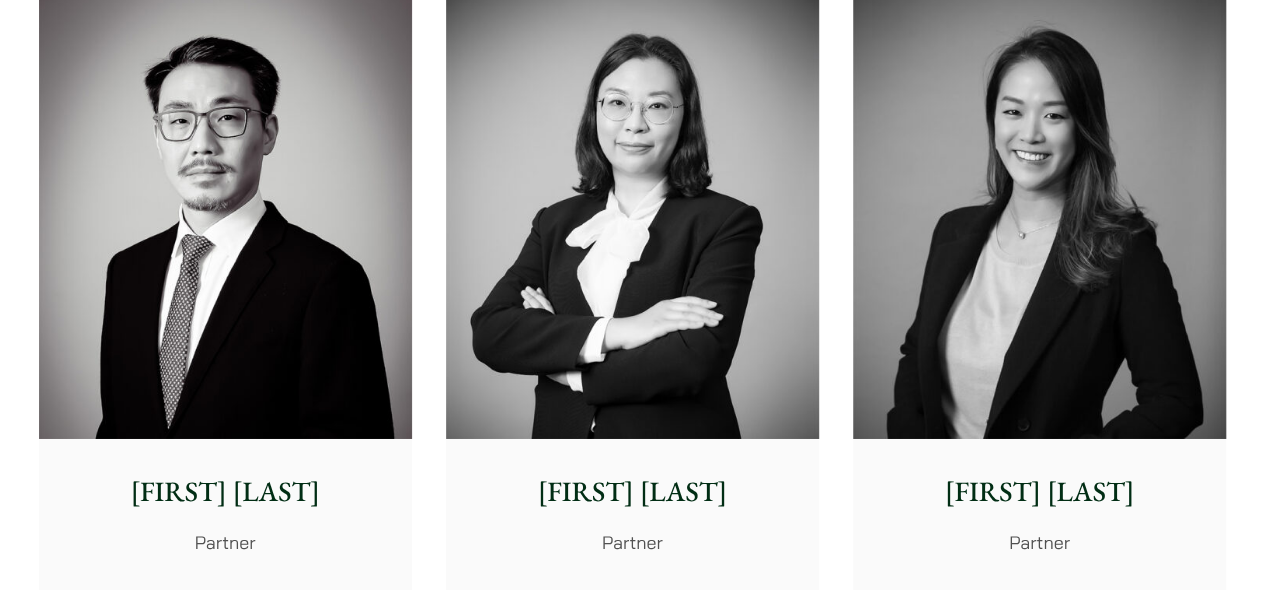 click on "Willard Li" at bounding box center (225, 492) 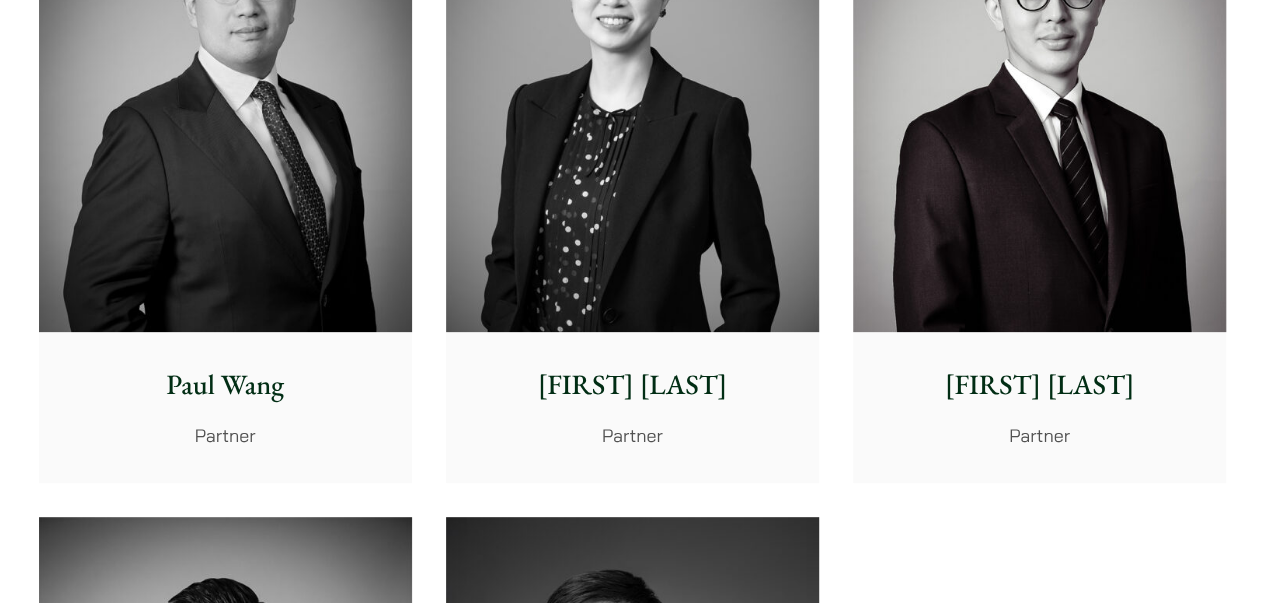 scroll, scrollTop: 4000, scrollLeft: 0, axis: vertical 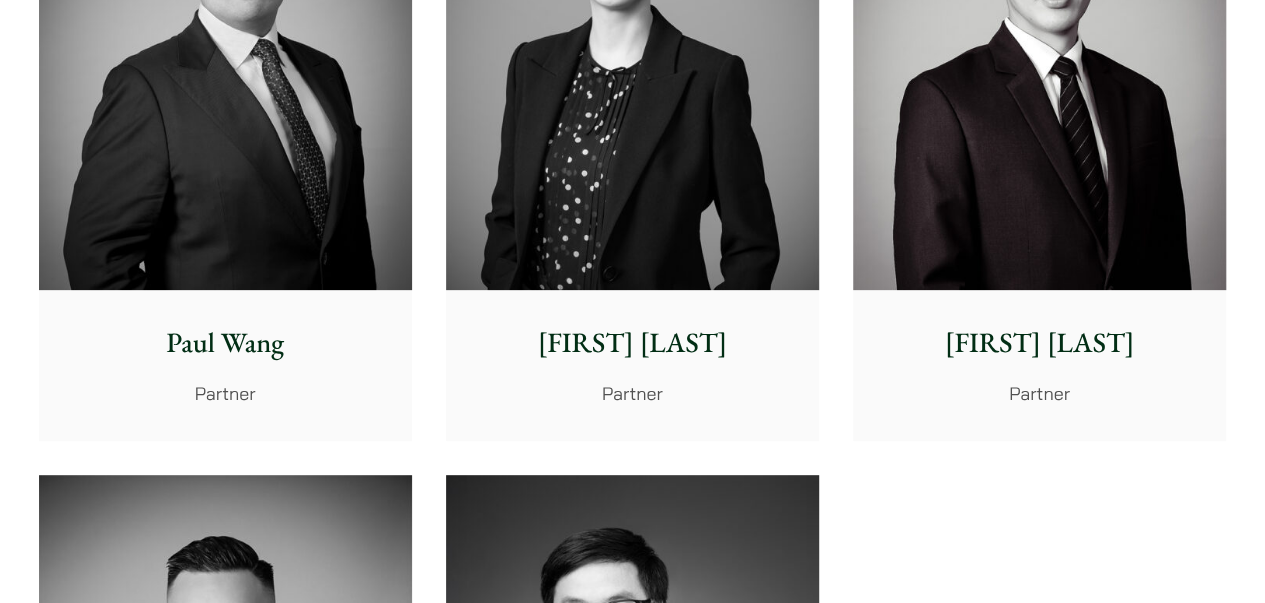 click on "Elaine Sum" at bounding box center (632, 343) 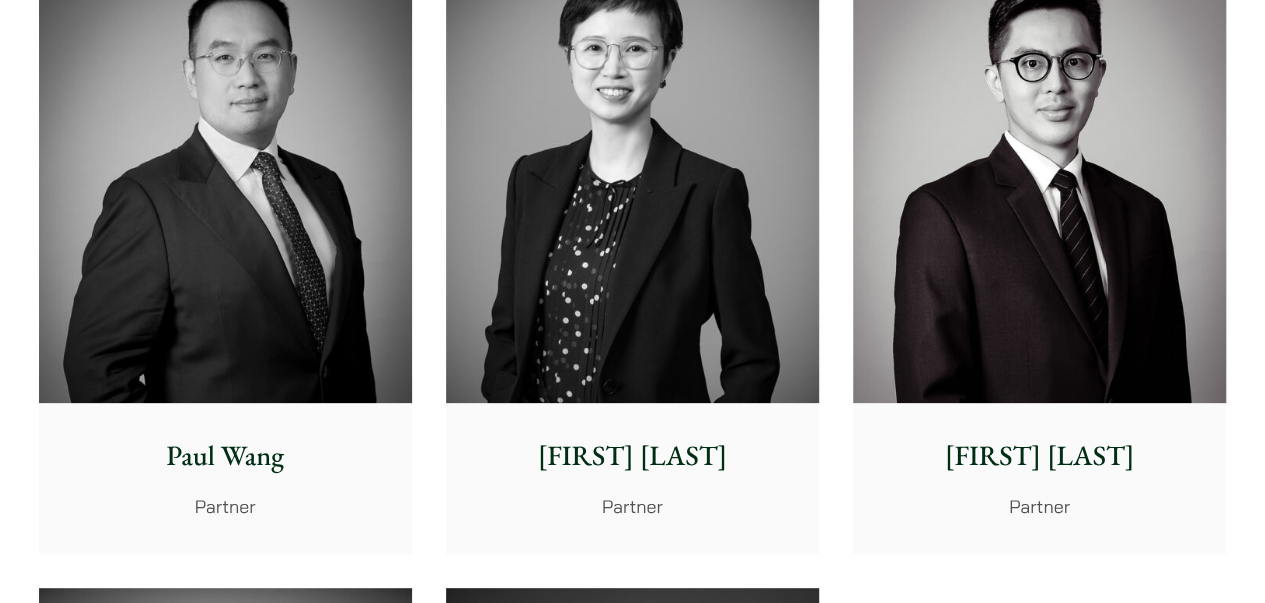 scroll, scrollTop: 4000, scrollLeft: 0, axis: vertical 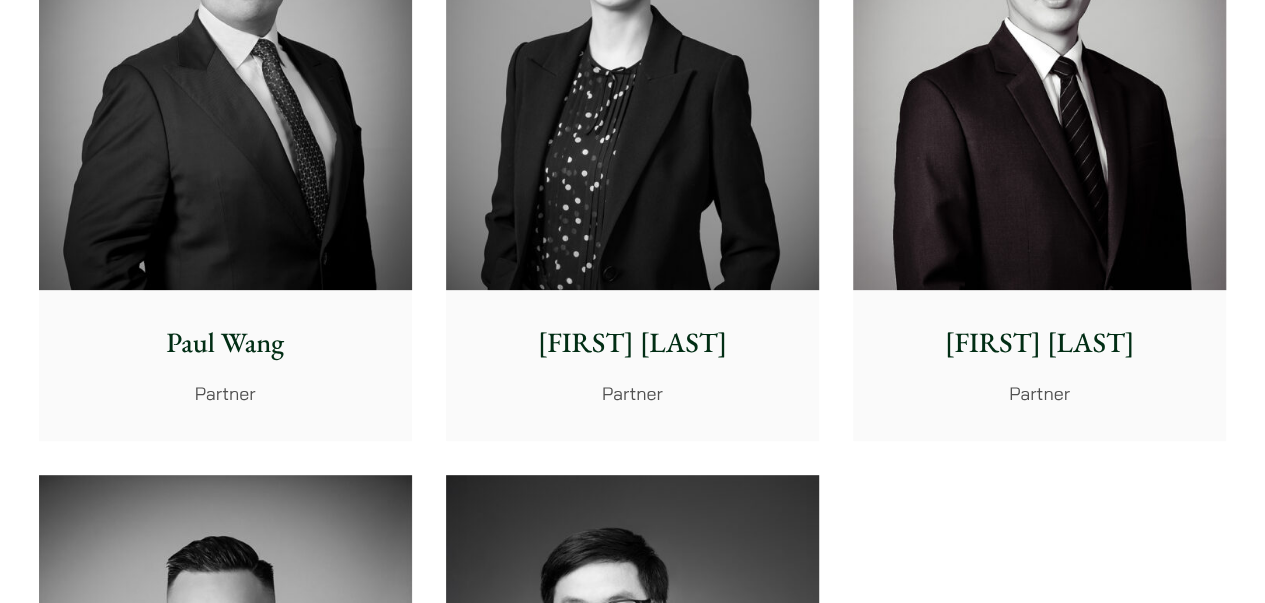 click on "Kenley Mak" at bounding box center [1039, 343] 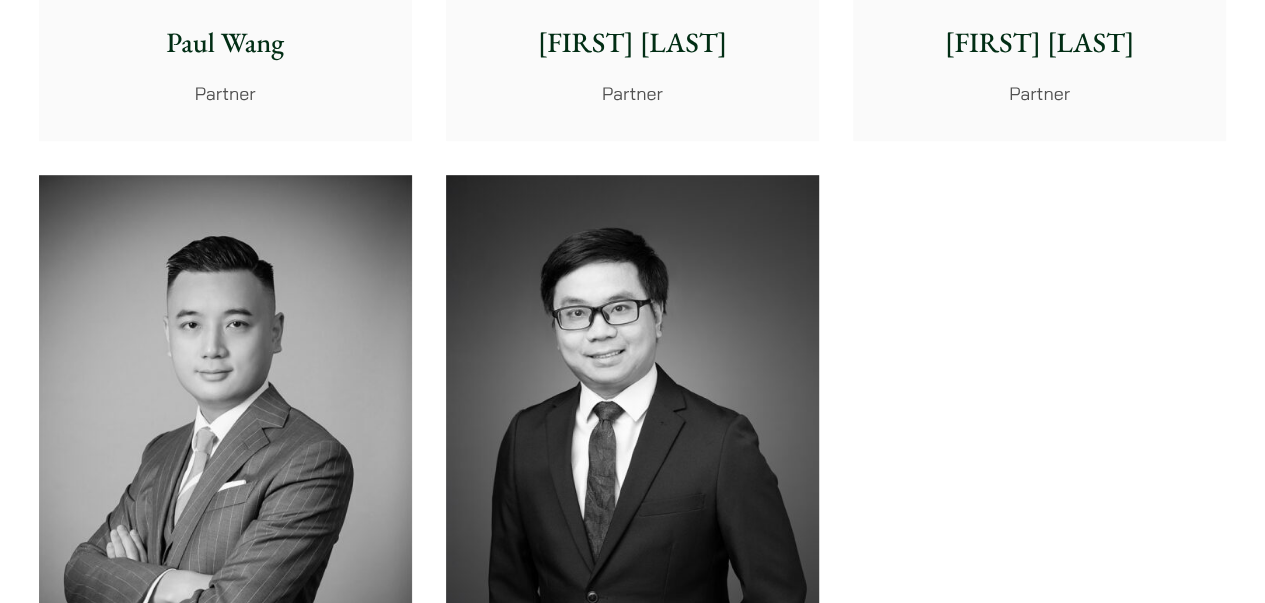 scroll, scrollTop: 4500, scrollLeft: 0, axis: vertical 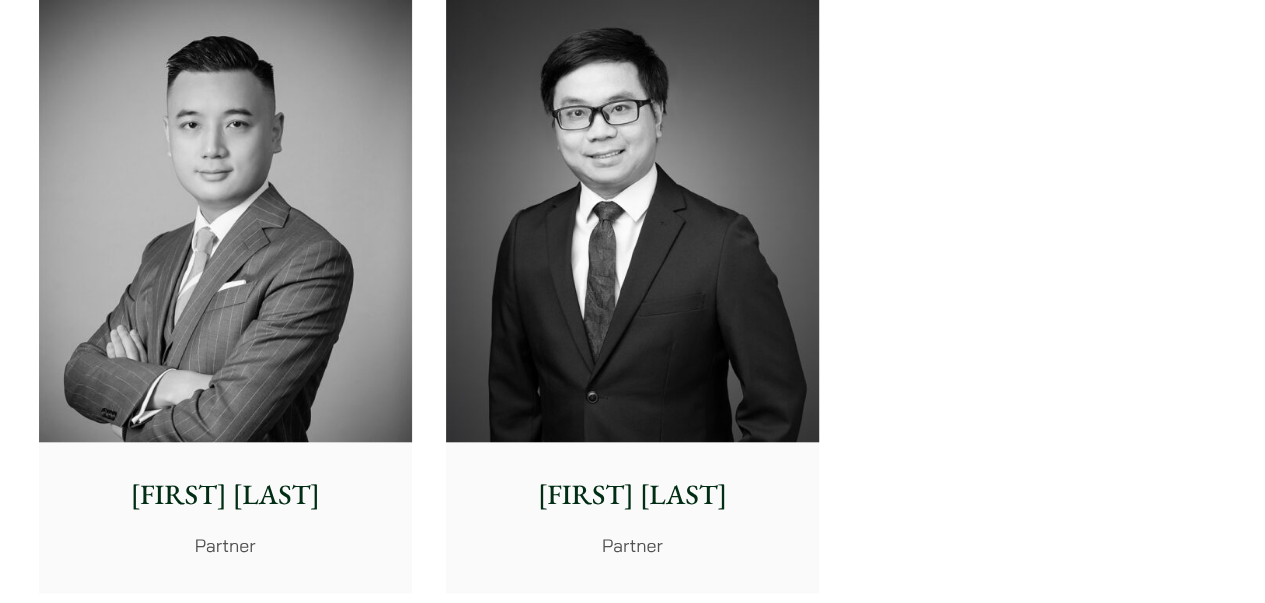 click on "Timothy Wan" at bounding box center (225, 495) 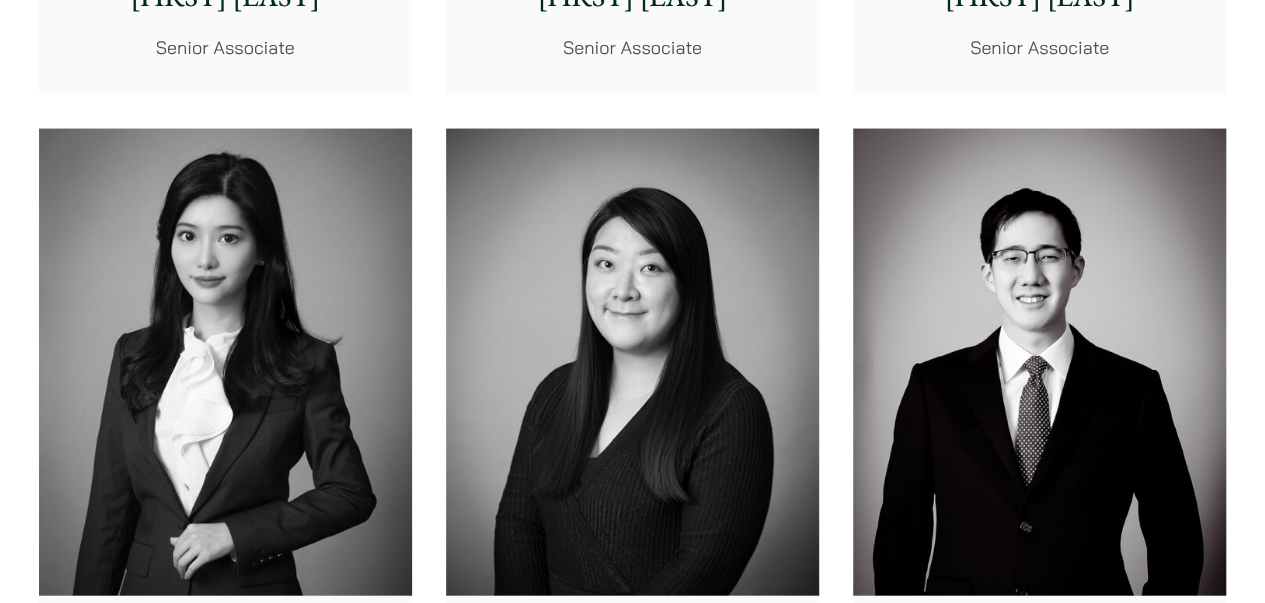 scroll, scrollTop: 6000, scrollLeft: 0, axis: vertical 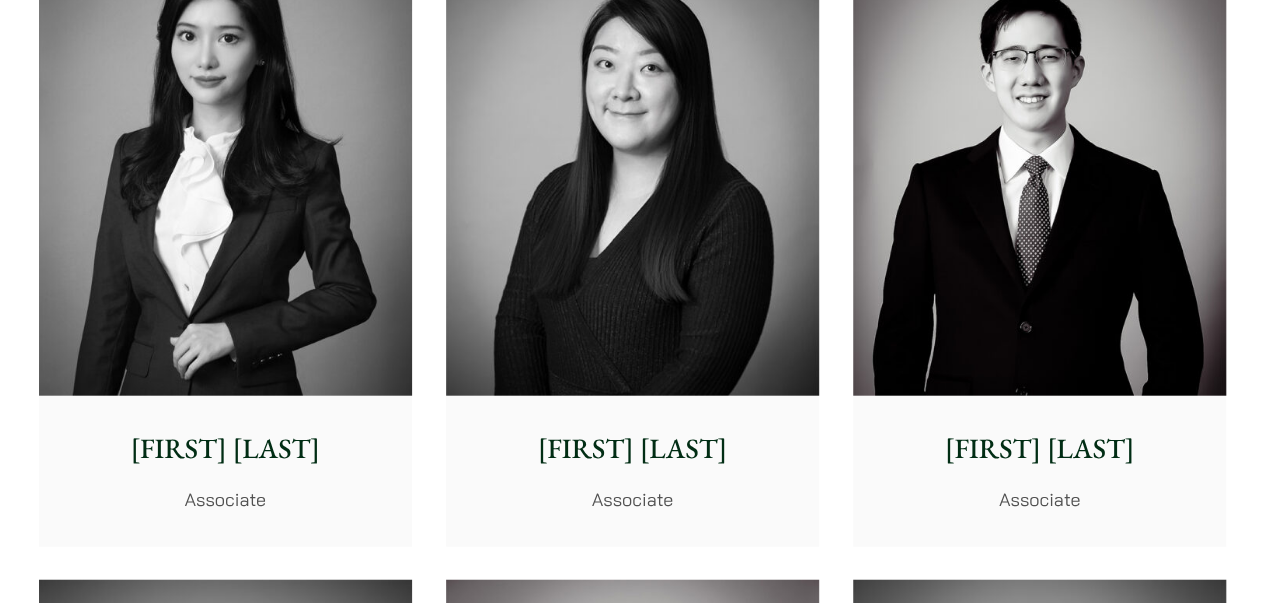 click on "Florence Yan" at bounding box center (225, 449) 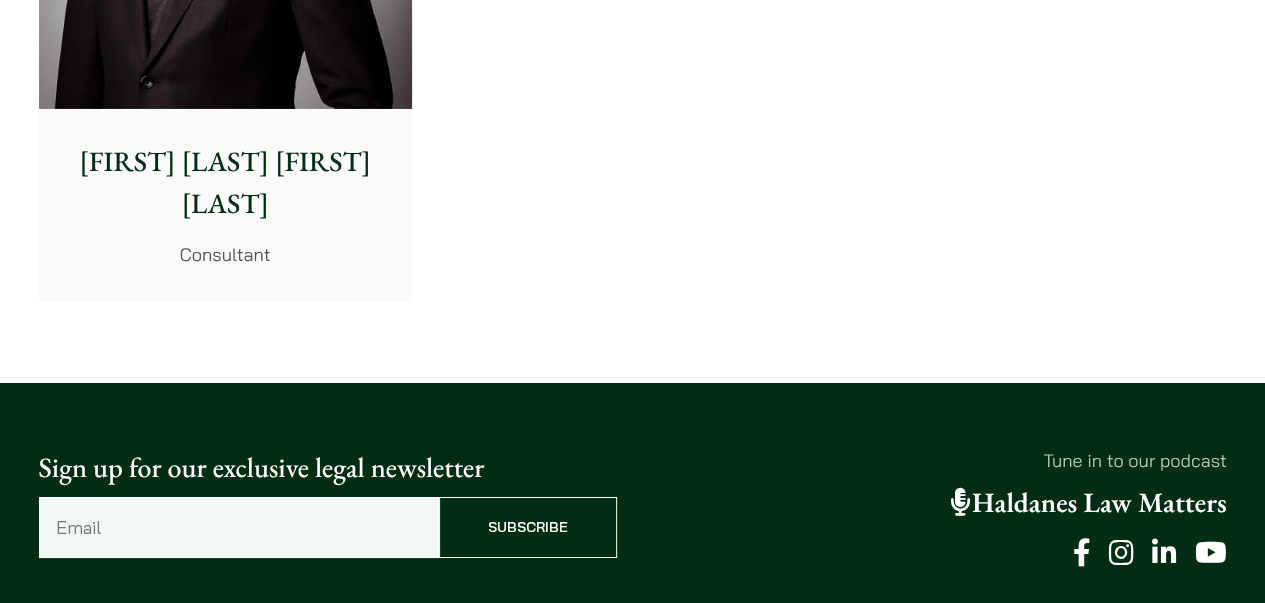 scroll, scrollTop: 11000, scrollLeft: 0, axis: vertical 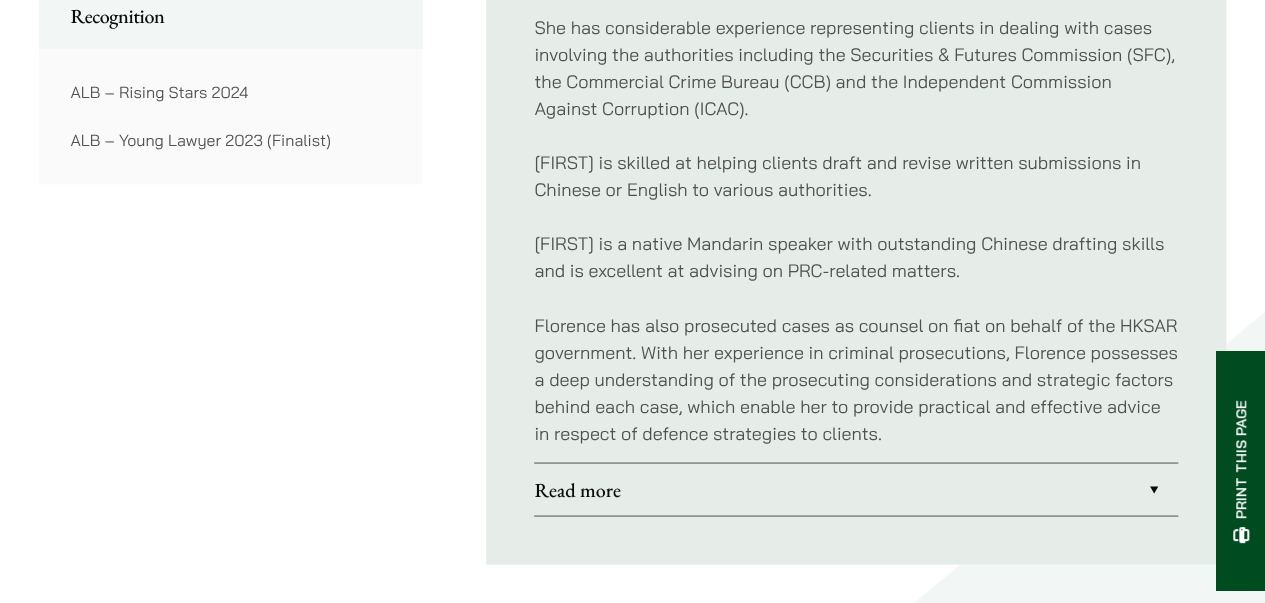 click on "Read more" at bounding box center [856, 489] 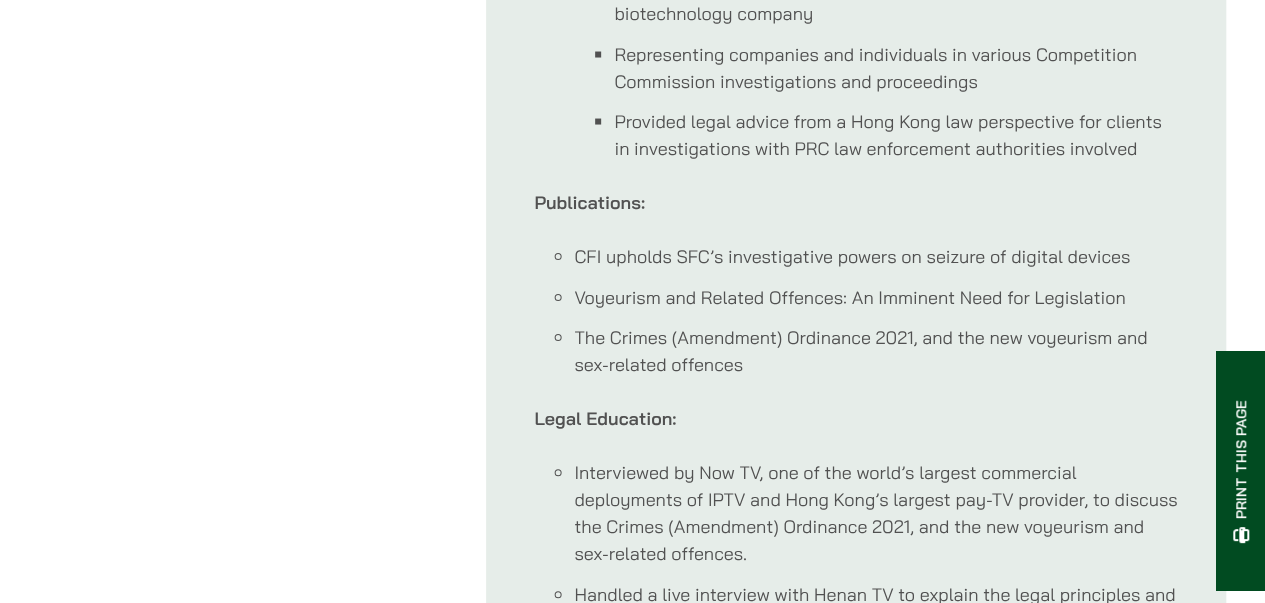 scroll, scrollTop: 1714, scrollLeft: 0, axis: vertical 